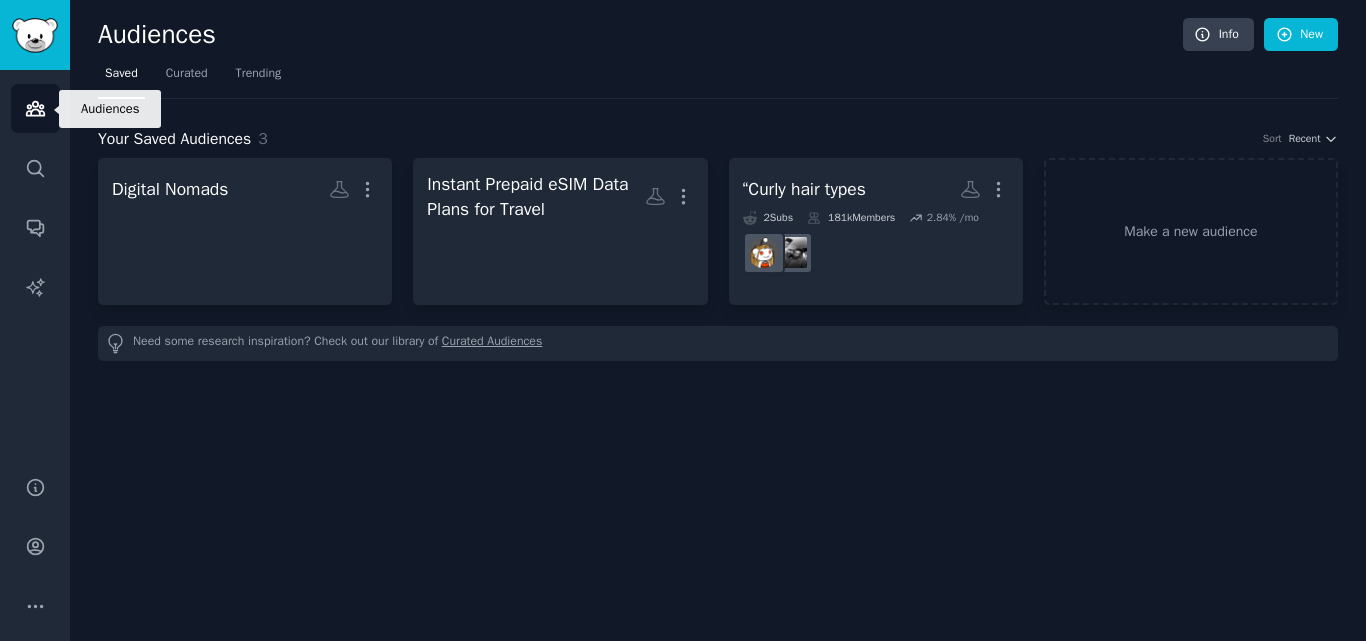 scroll, scrollTop: 0, scrollLeft: 0, axis: both 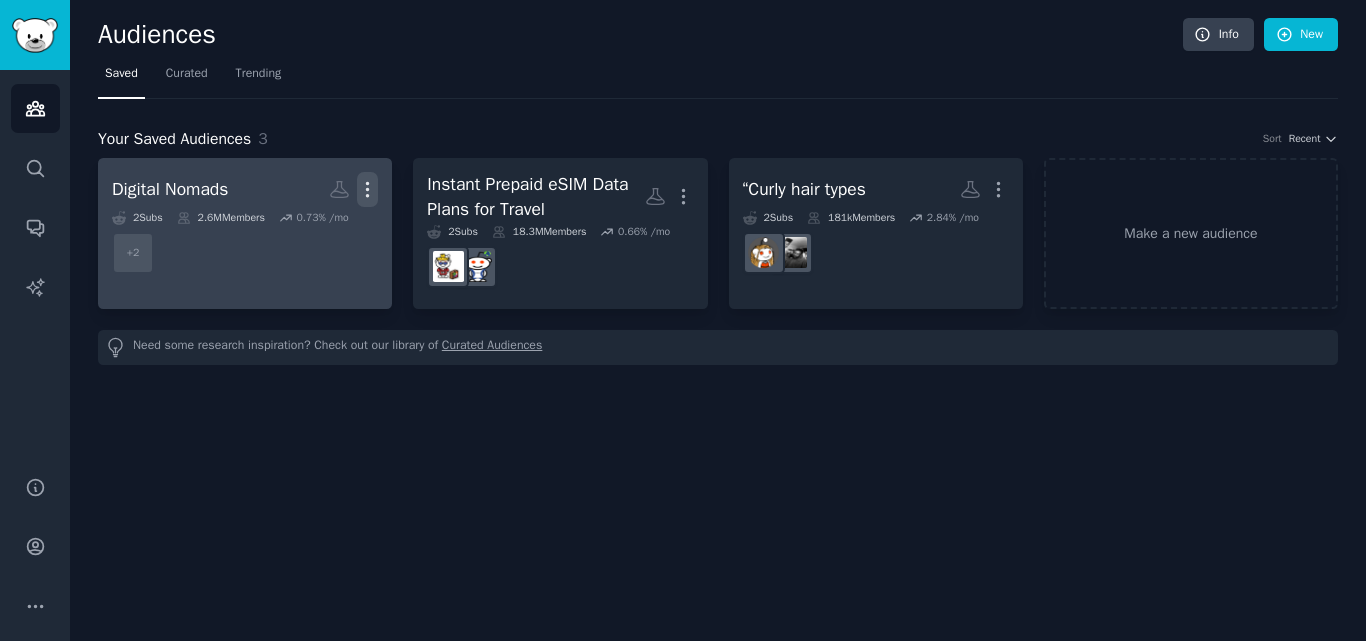 click 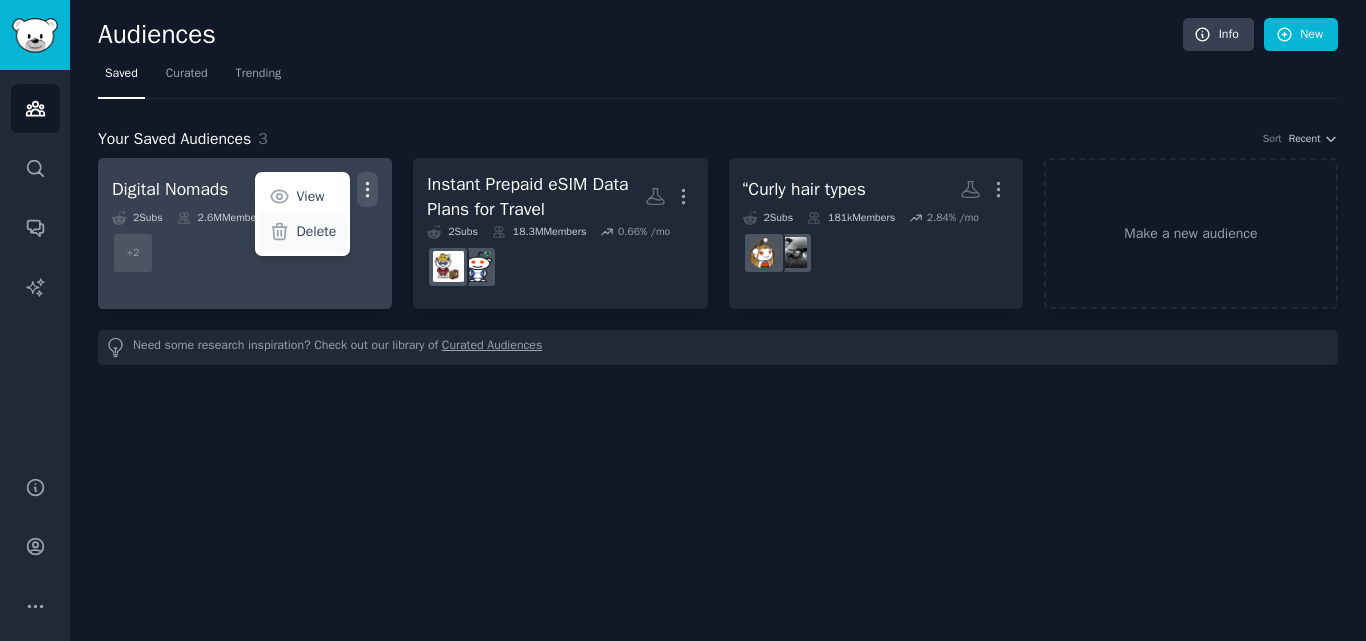 click on "Delete" at bounding box center (317, 231) 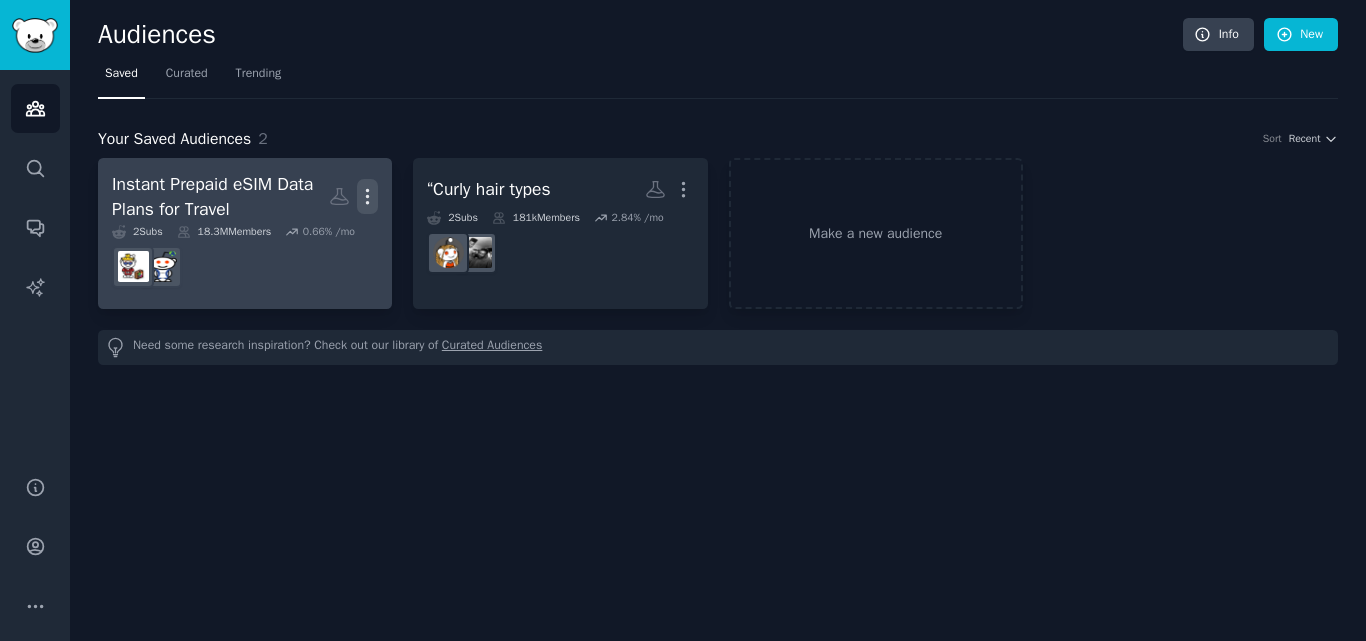 click 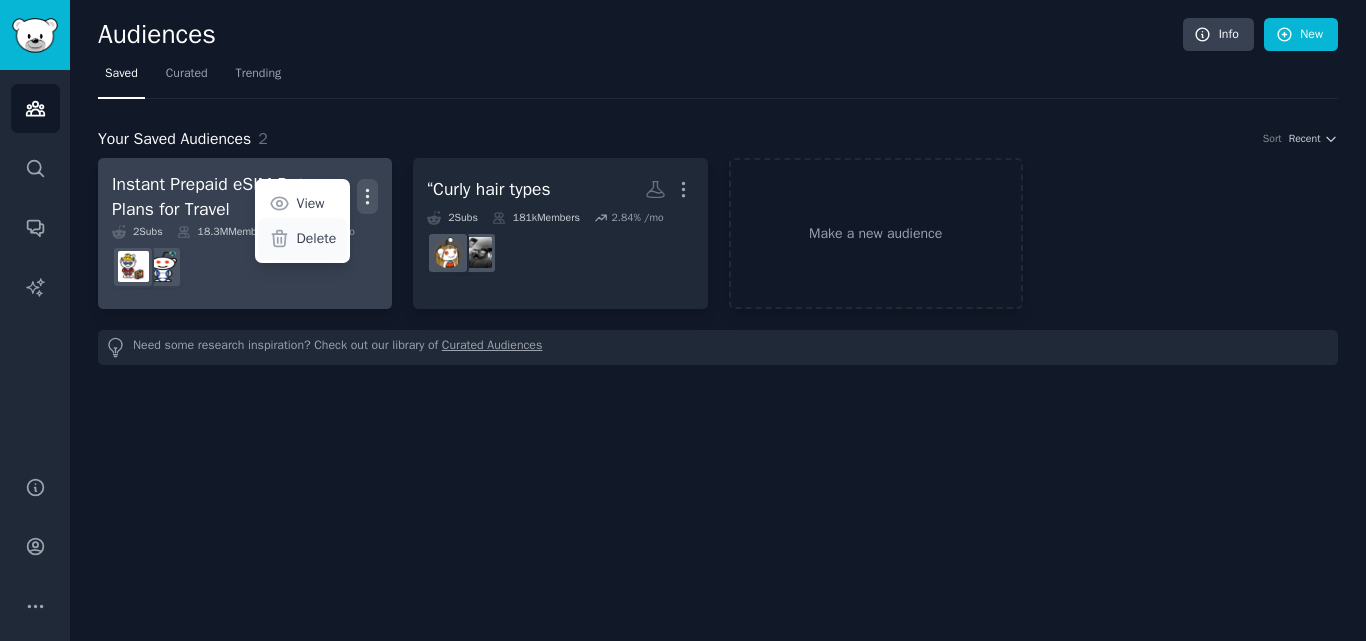 click on "Delete" at bounding box center [317, 238] 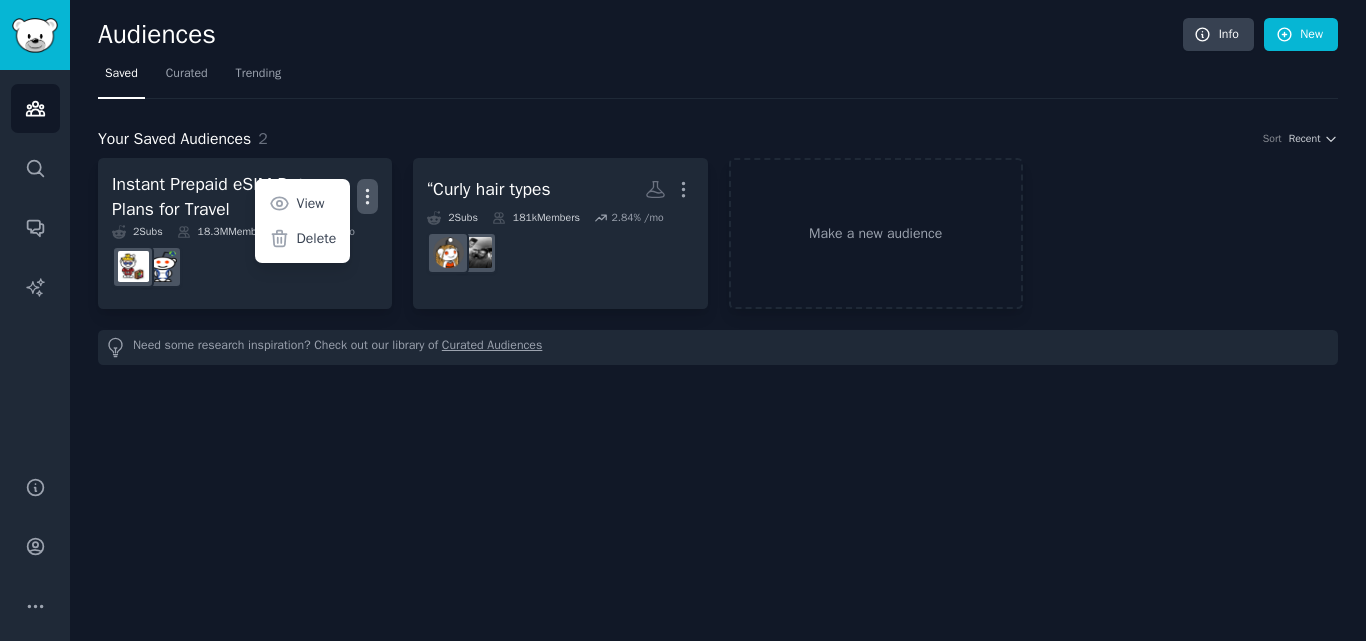 drag, startPoint x: 319, startPoint y: 238, endPoint x: 752, endPoint y: 105, distance: 452.9658 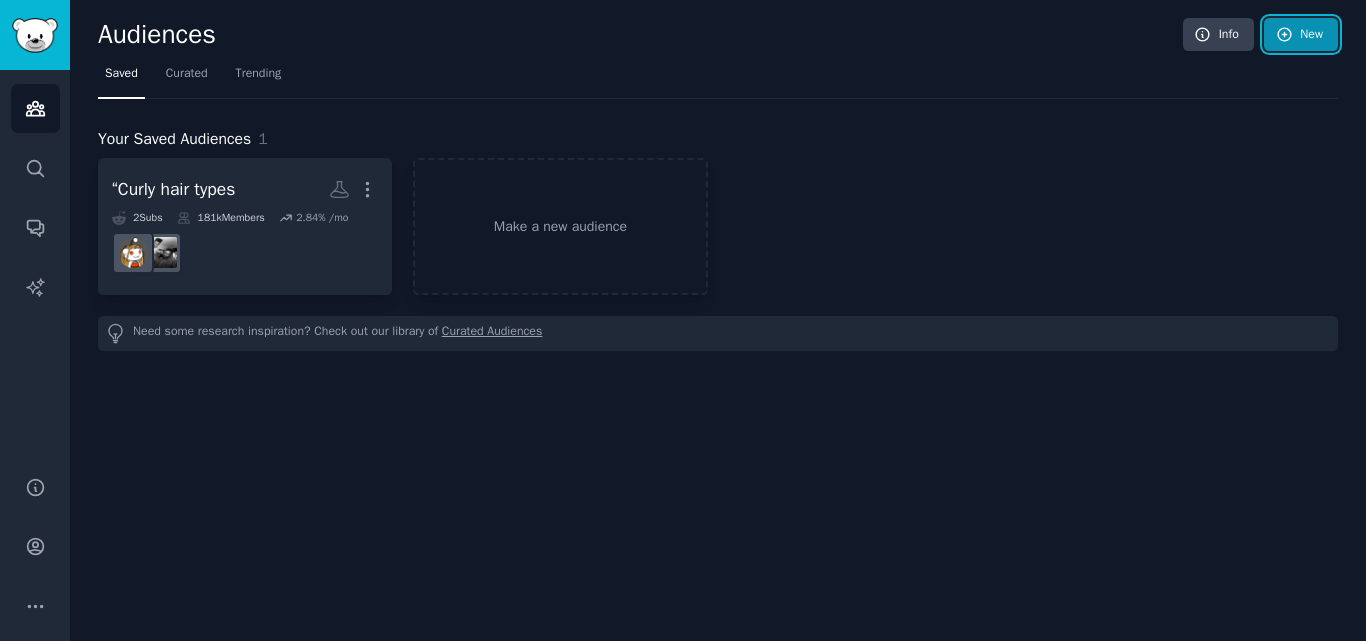 click 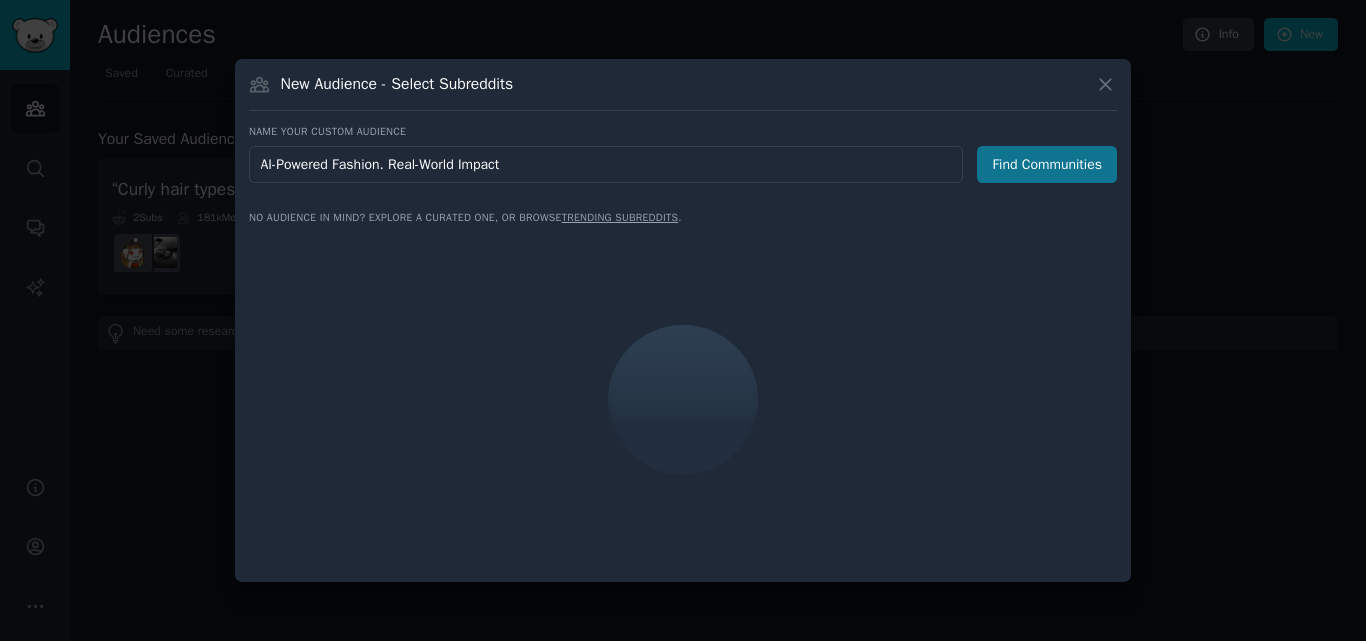type on "AI-Powered Fashion. Real-World Impact" 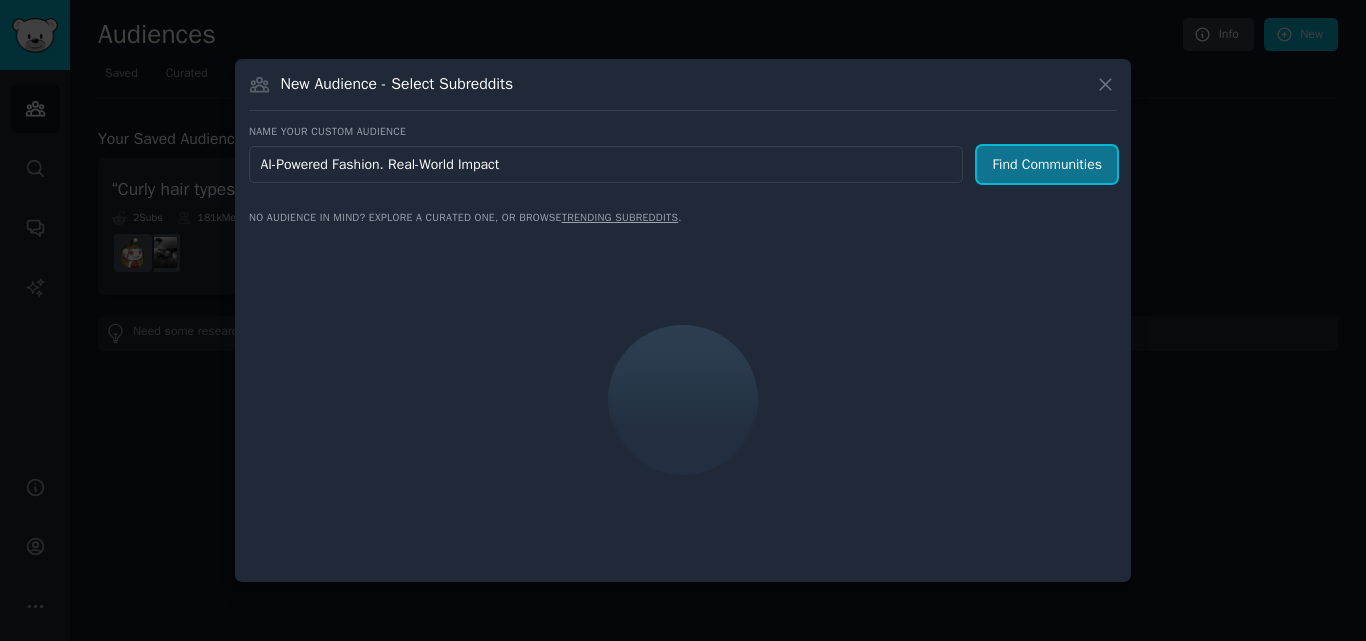 click on "Find Communities" at bounding box center (1047, 164) 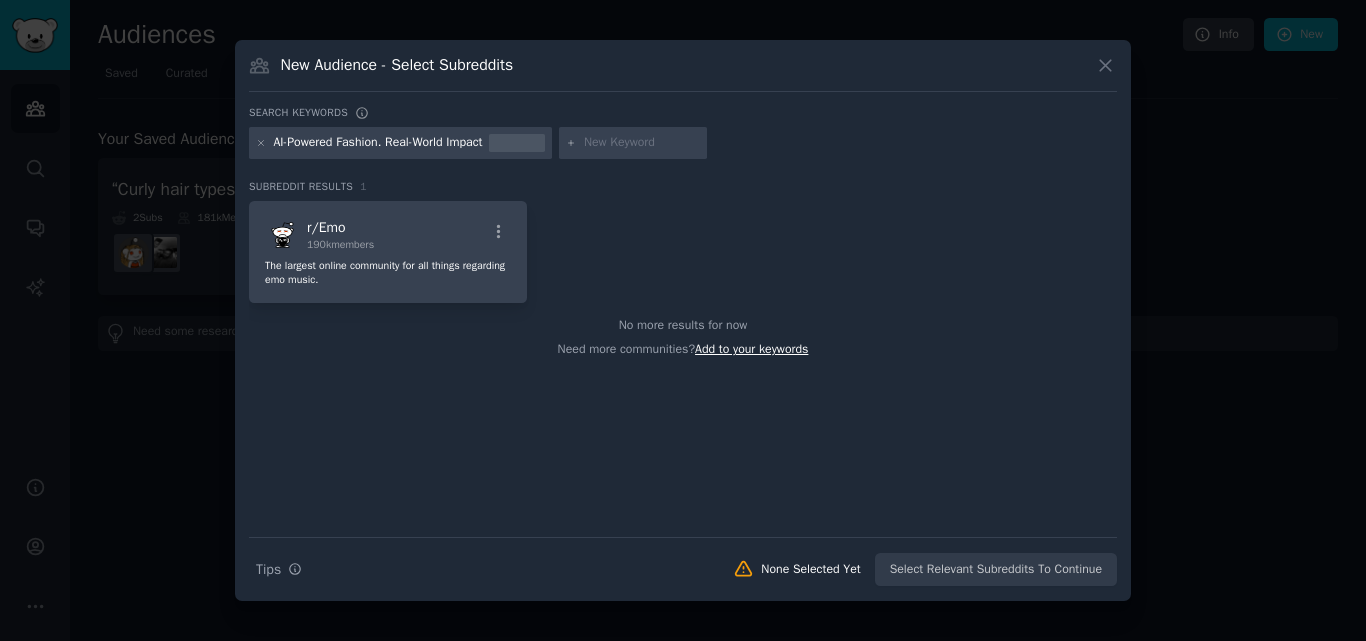 click on "Add to your keywords" at bounding box center [751, 349] 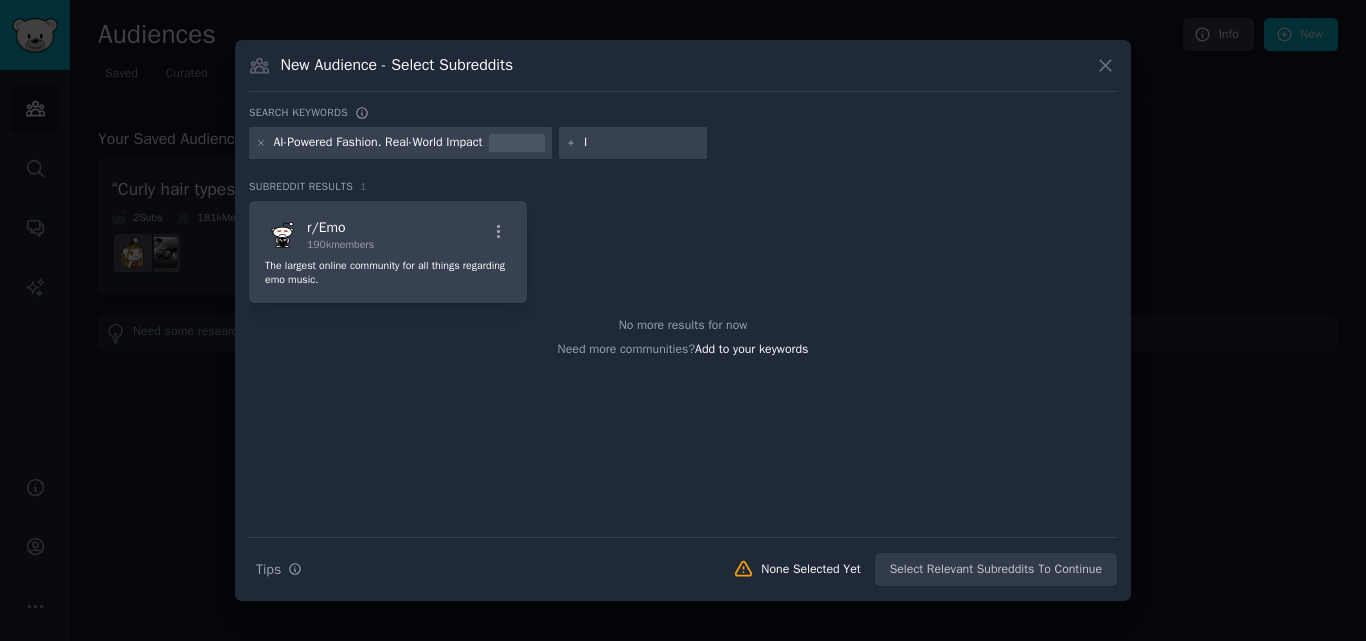 type on "I" 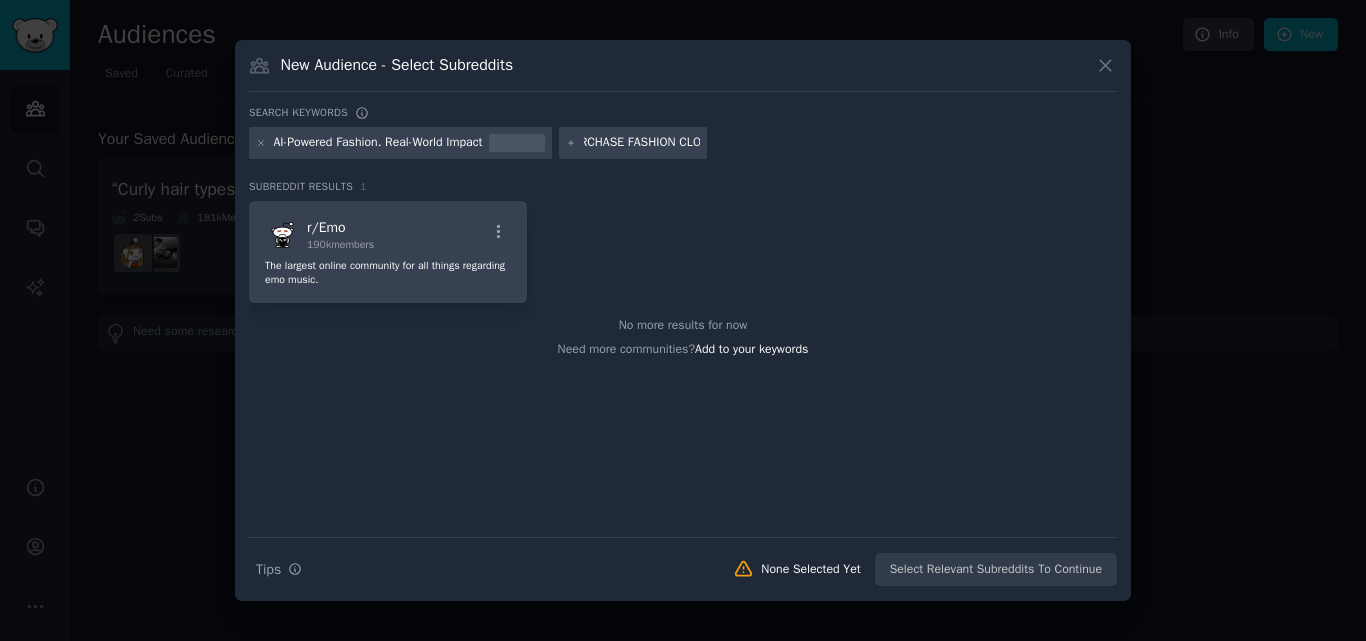 type on "PURCHASE FASHION CLOTHES" 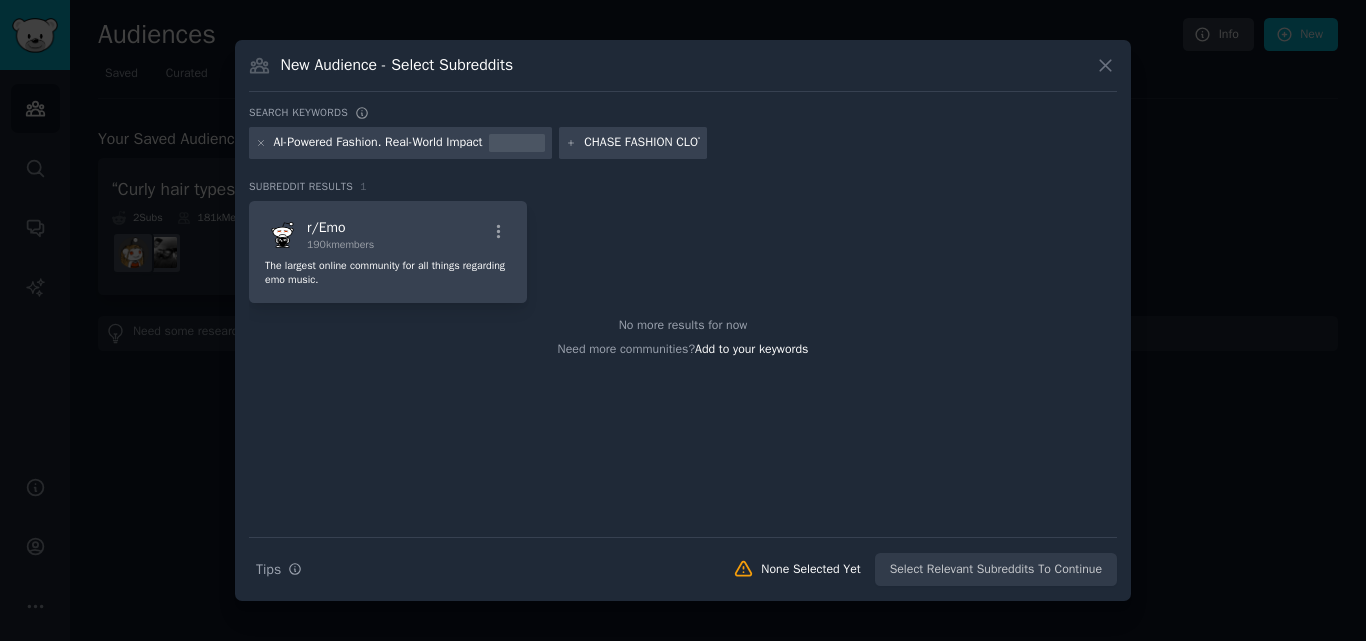 type 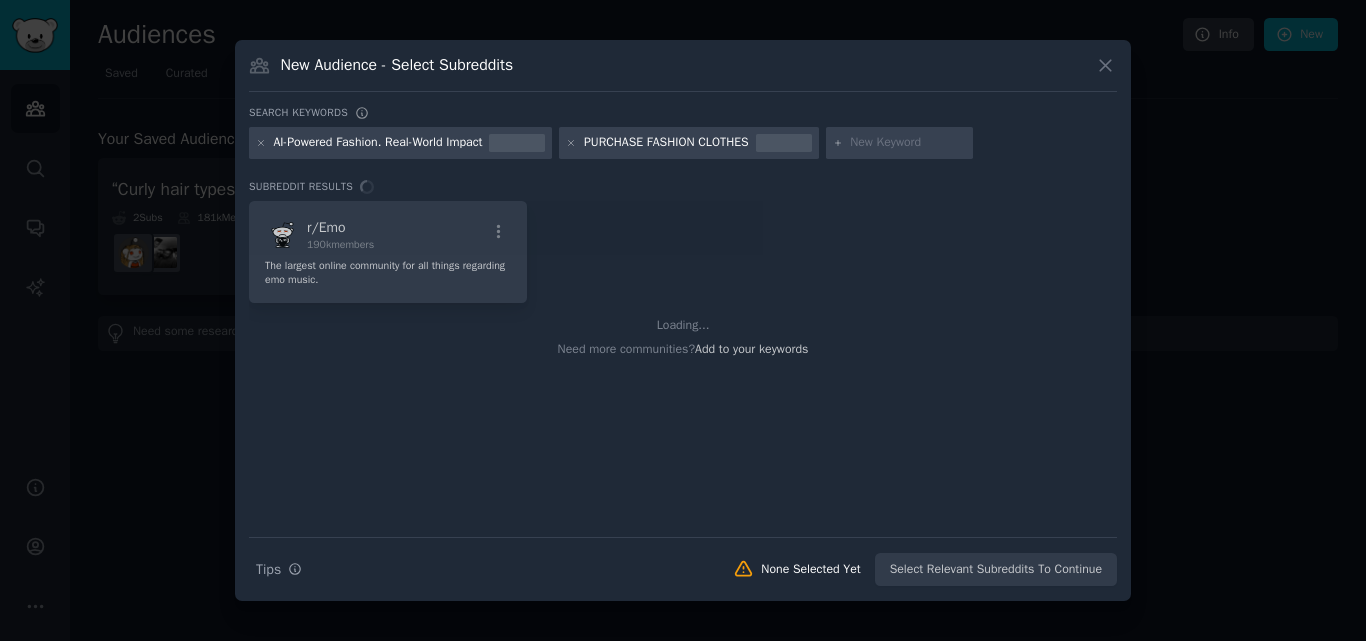 scroll, scrollTop: 0, scrollLeft: 0, axis: both 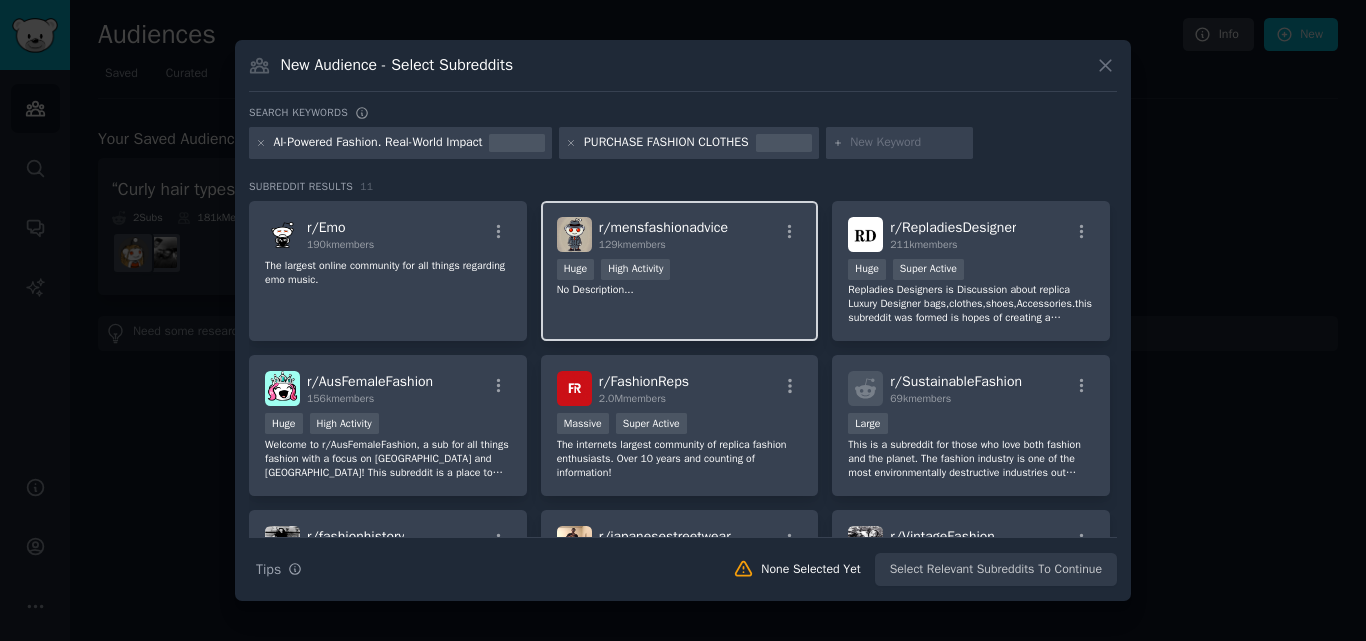 click on "r/ mensfashionadvice 129k  members Huge High Activity No Description..." at bounding box center [680, 271] 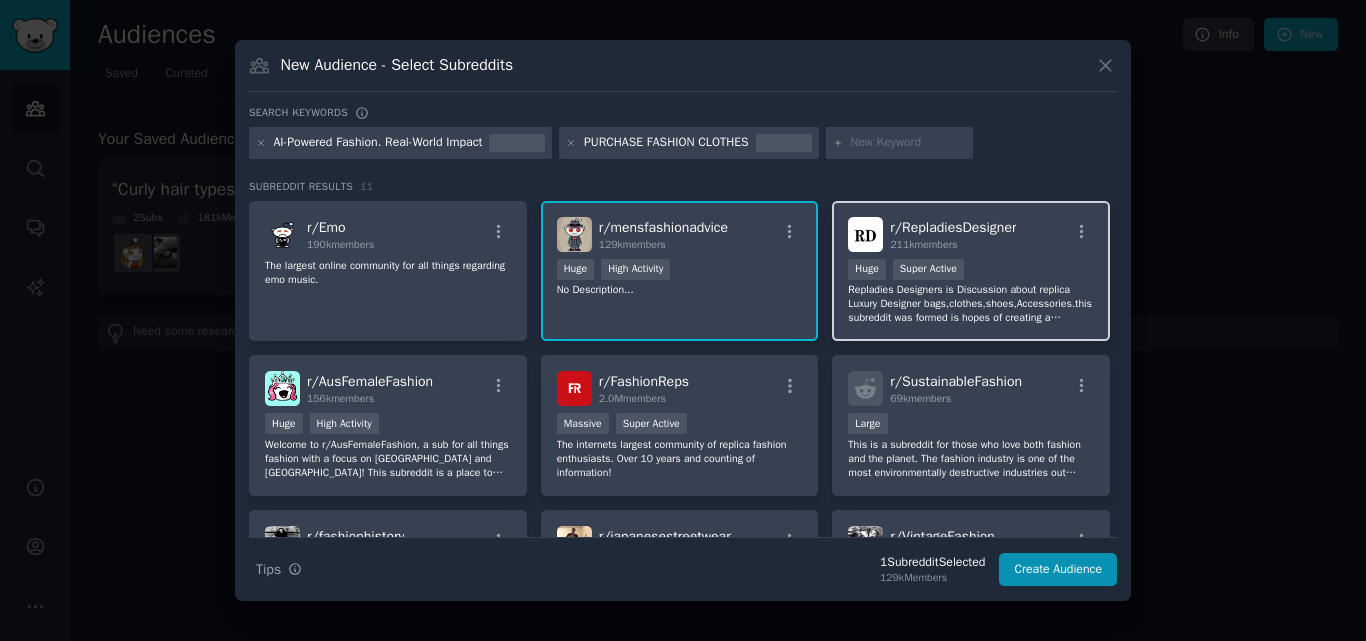 click on "r/ RepladiesDesigner 211k  members Huge Super Active Repladies Designers is Discussion about replica Luxury Designer bags,clothes,shoes,Accessories.this subreddit was formed is hopes of creating a community where we can all enjoy fashion at any level.
Buyer: share our experience, reviews , likes, dislikes, everything in between!
Buyer: trust buyer, black list buyer
Seller: trust seller, black list seller,
shipment: custom states .
Any question welcome to message the Mod :  u/Carriezheng" at bounding box center [971, 271] 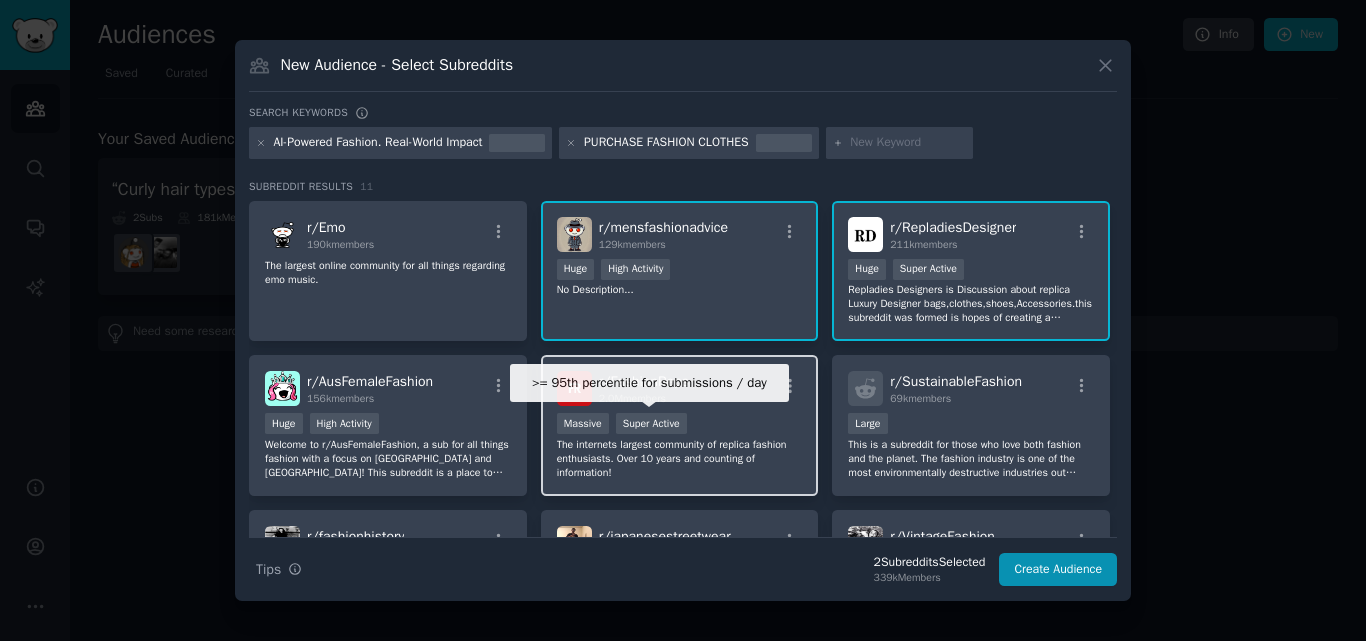 click on "Super Active" at bounding box center [651, 423] 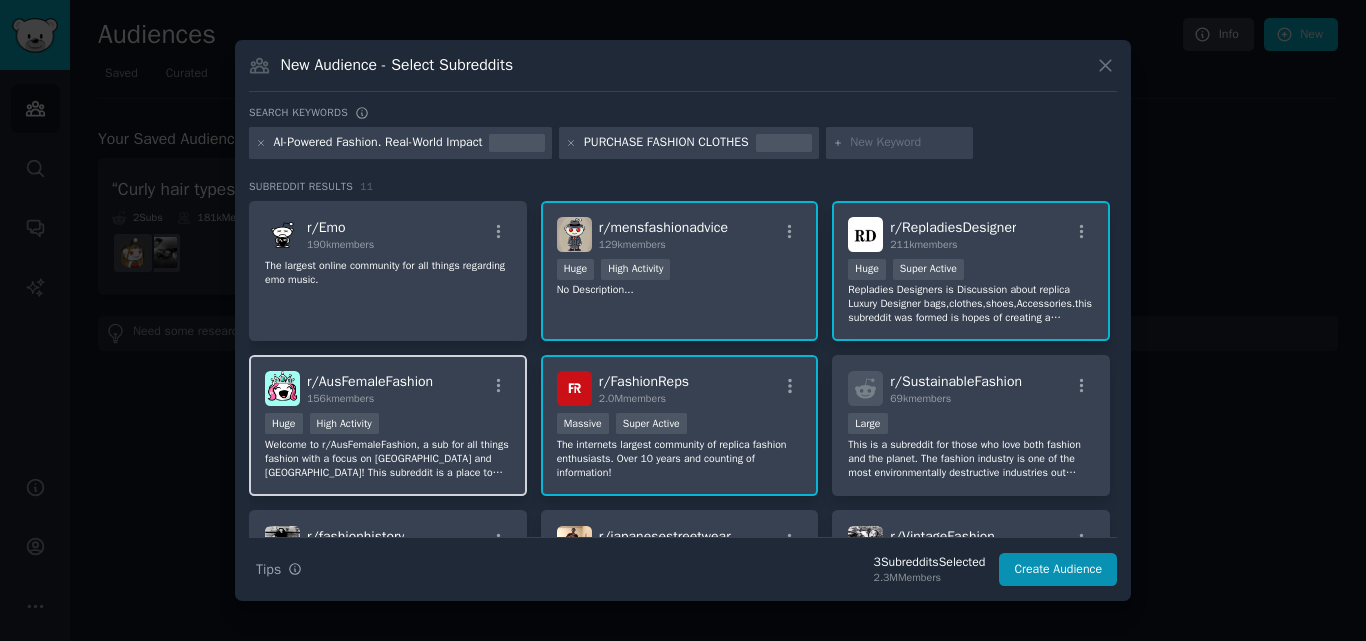click on "Welcome to r/AusFemaleFashion, a sub for all things fashion with a focus on [GEOGRAPHIC_DATA] and [GEOGRAPHIC_DATA]!
This subreddit is a place to discuss and share information, news and advice related to everything fashion and help our fellow Aussie's and NZers source local brands, products and inspiration.
All posts are welcome: reviews, questions, sales and discussions. This sub is here to help everyone on their fashion journey whether you are a novice or a veteran!" at bounding box center [388, 459] 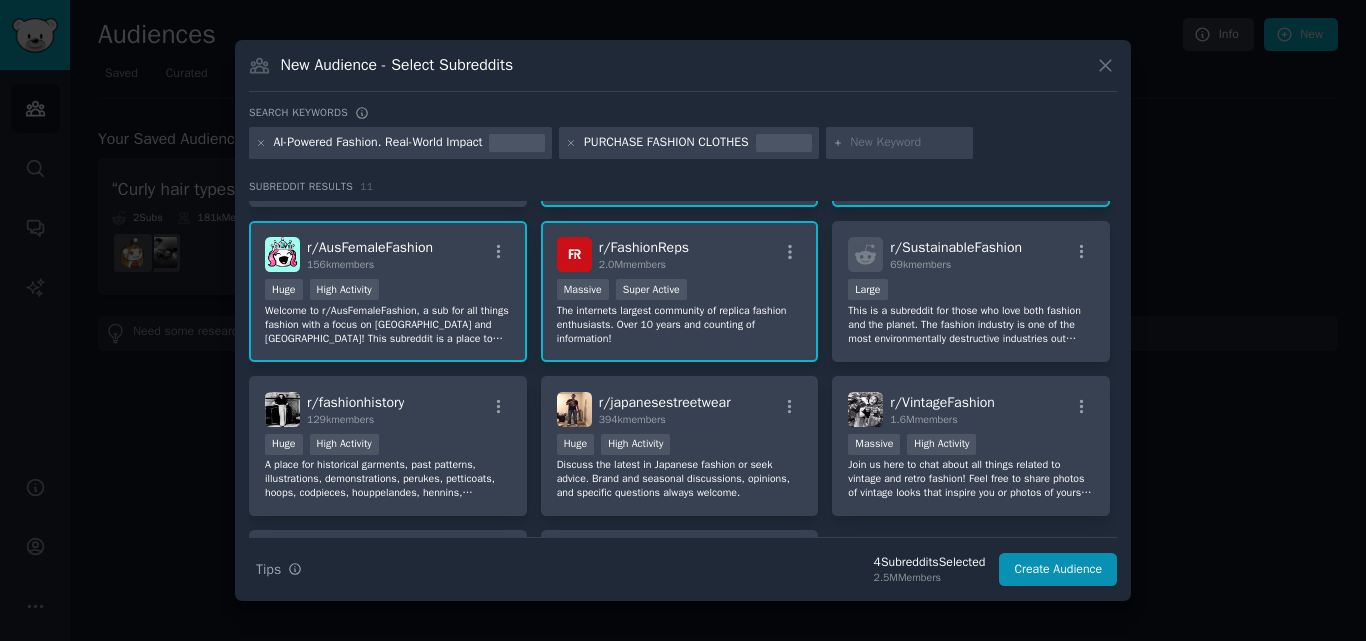 scroll, scrollTop: 152, scrollLeft: 0, axis: vertical 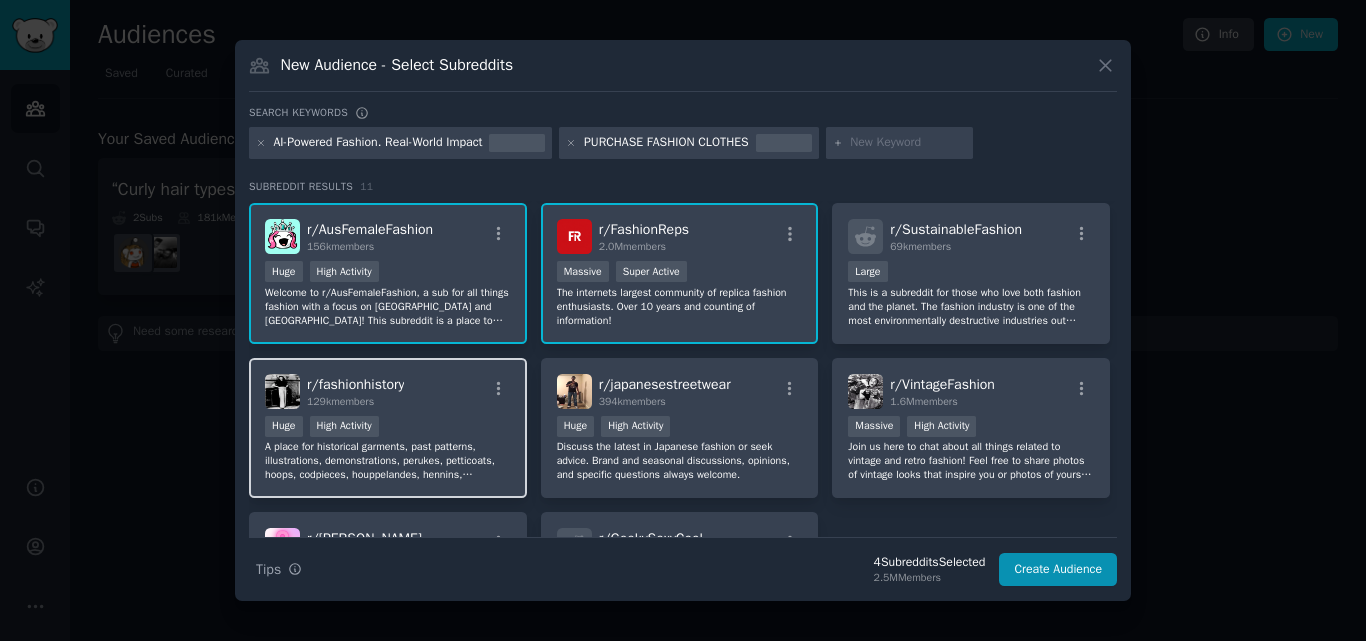 click on "A place for historical garments, past patterns, illustrations, demonstrations, perukes, petticoats, hoops, codpieces, houppelandes, hennins, restorations and recreations from long ago.
Fashion historians, costumers and enthusiasts are welcome to celebrate some good-old-fashioned fashion." at bounding box center (388, 461) 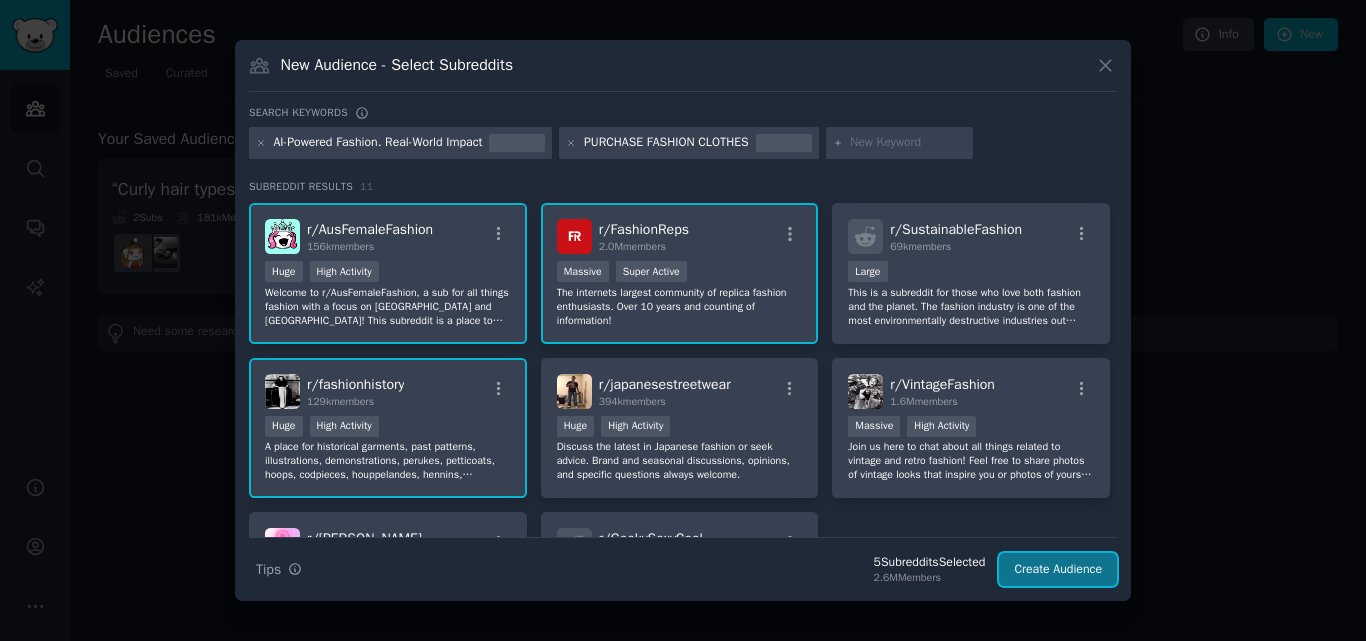 click on "Create Audience" at bounding box center [1058, 570] 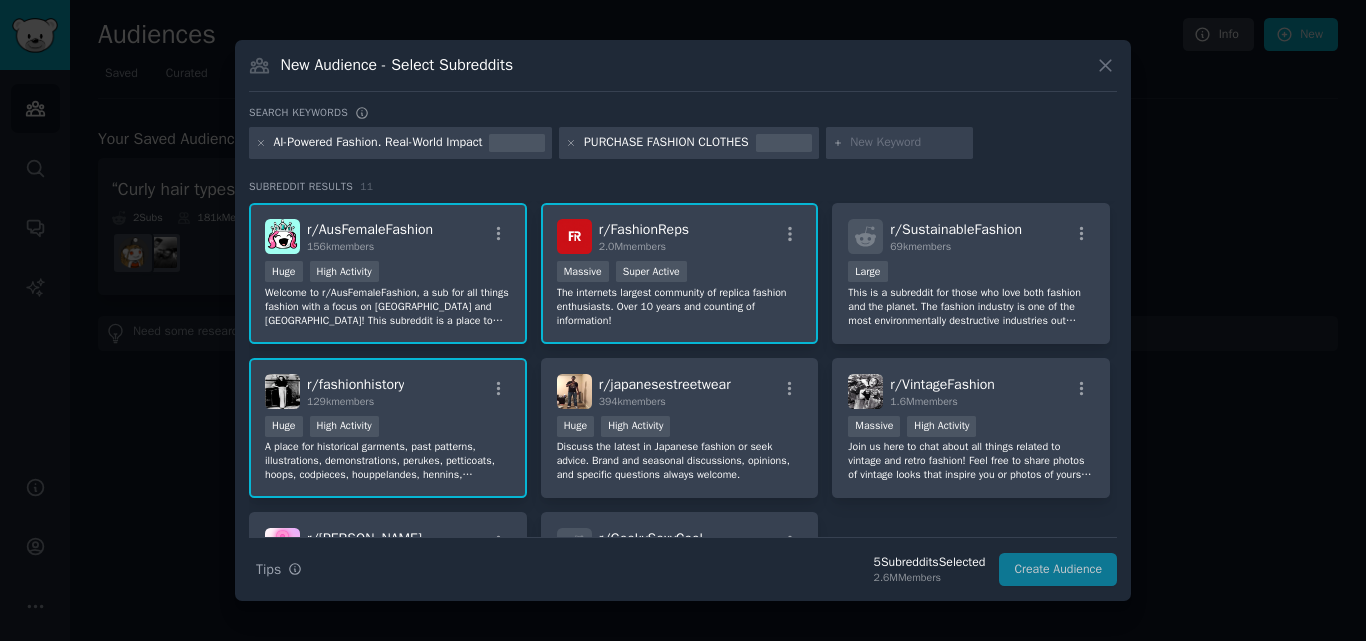 click on "Search Tips Tips 5  Subreddit s  Selected 2.6M  Members Create Audience" at bounding box center [683, 562] 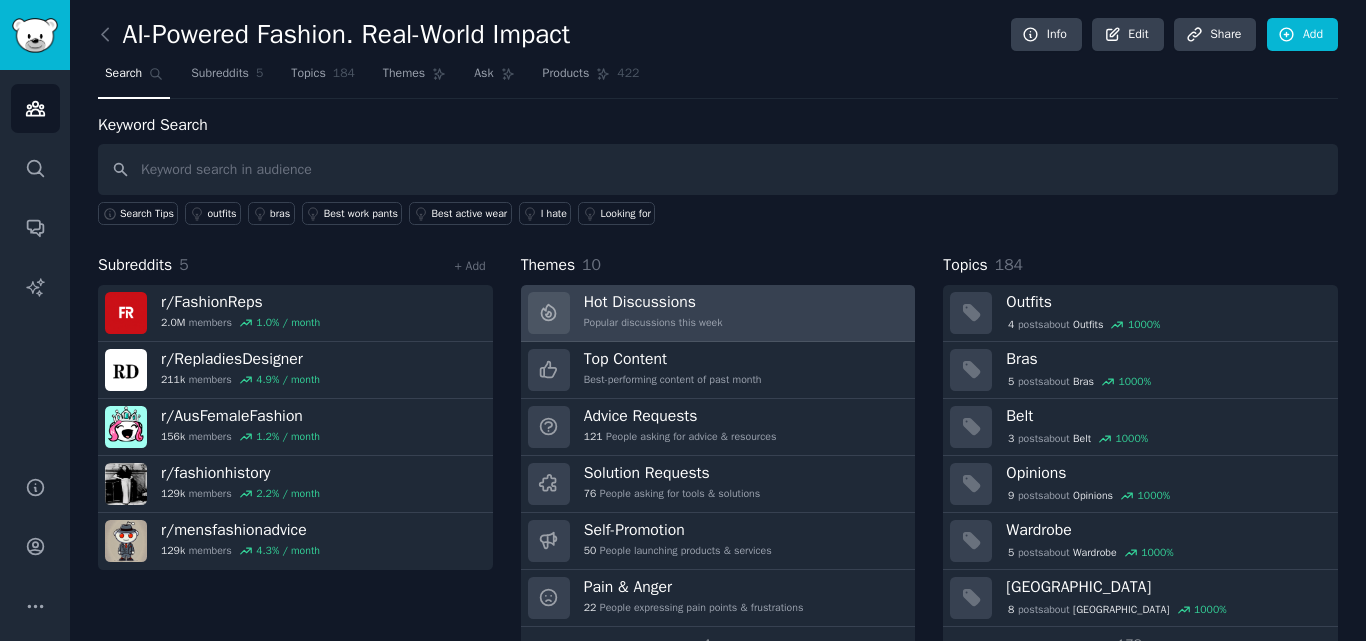 click on "Popular discussions this week" at bounding box center (653, 323) 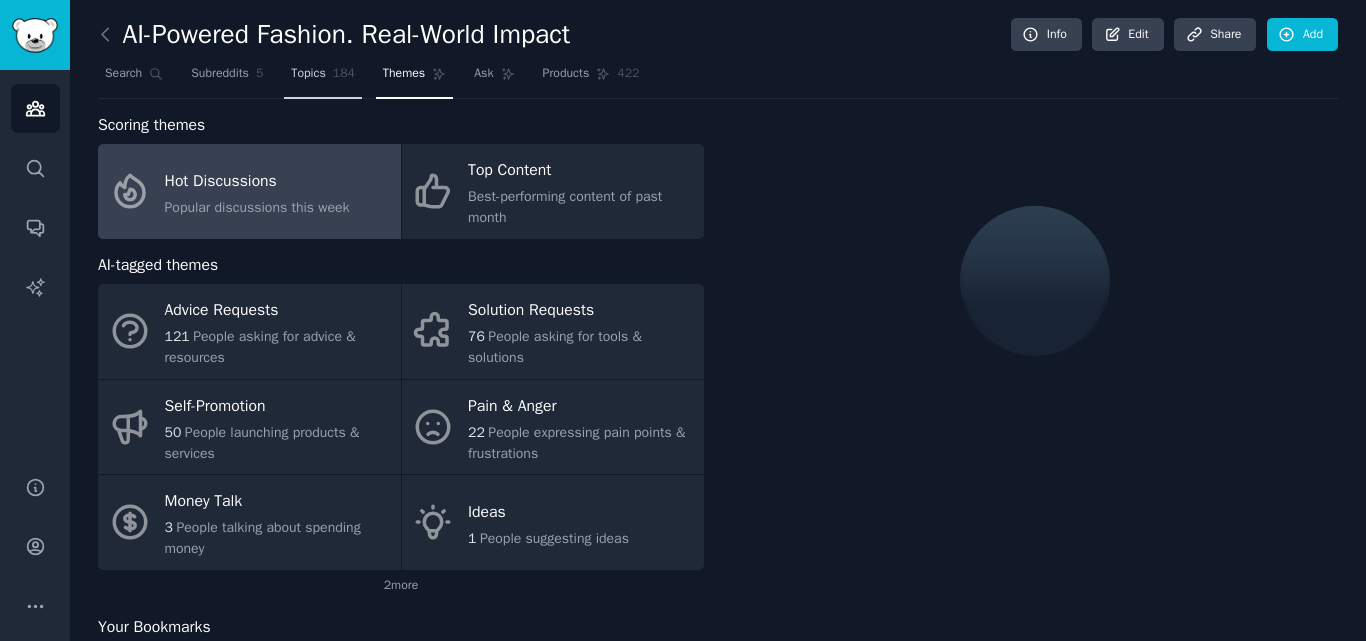 click on "Topics" at bounding box center [308, 74] 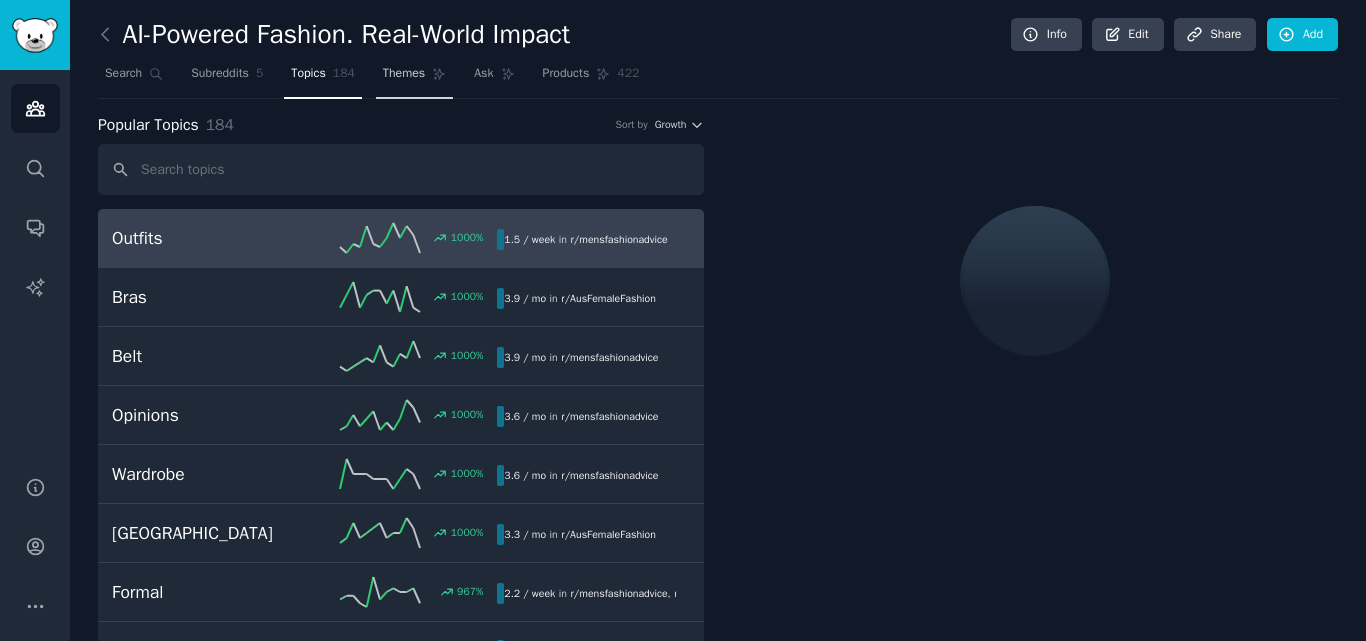 click on "Themes" at bounding box center [404, 74] 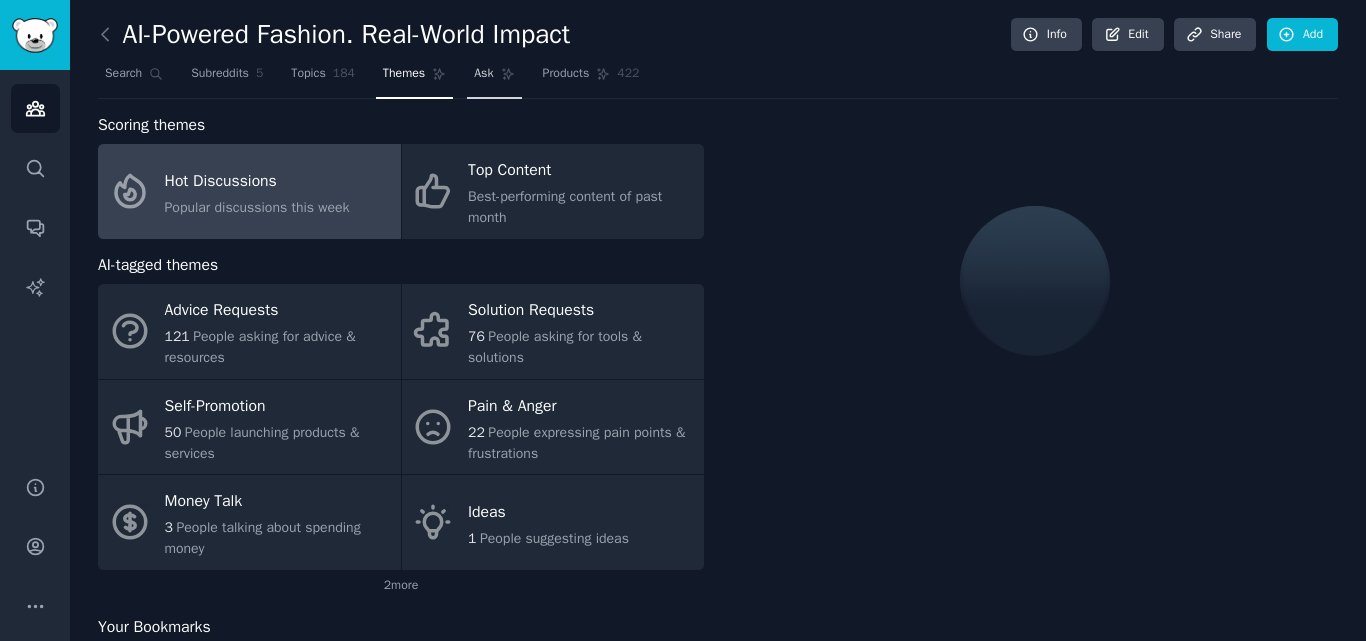 click on "Ask" at bounding box center [483, 74] 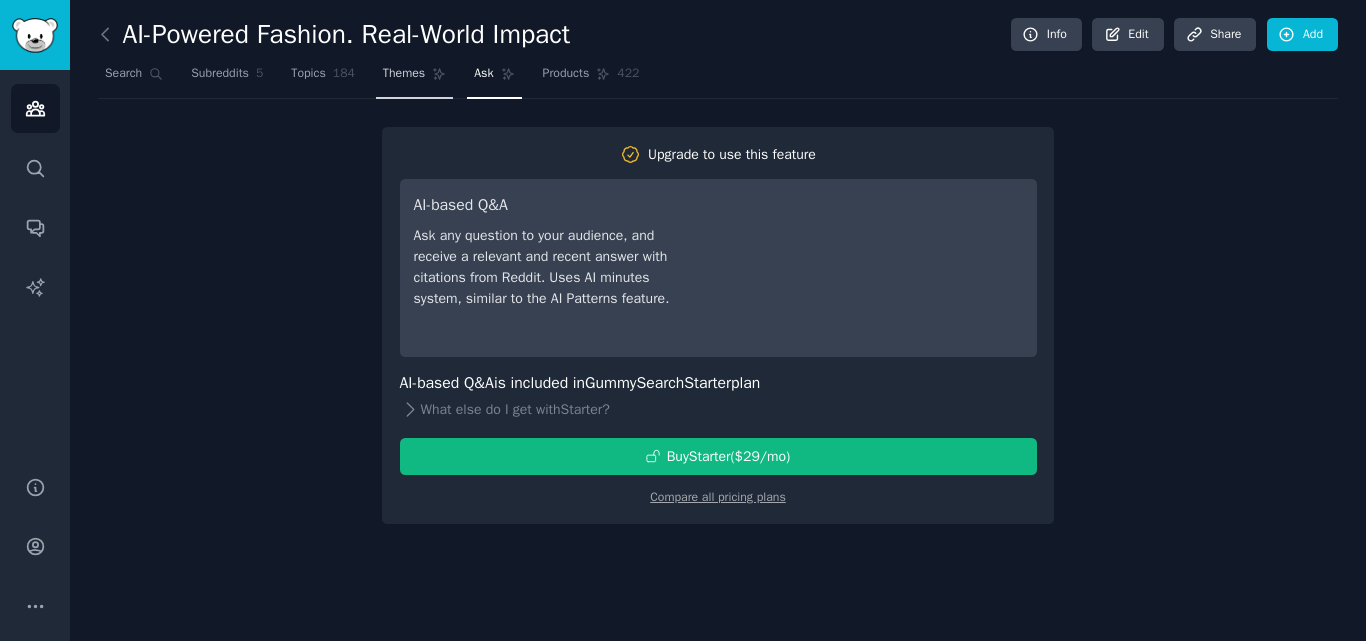 click on "Themes" at bounding box center (404, 74) 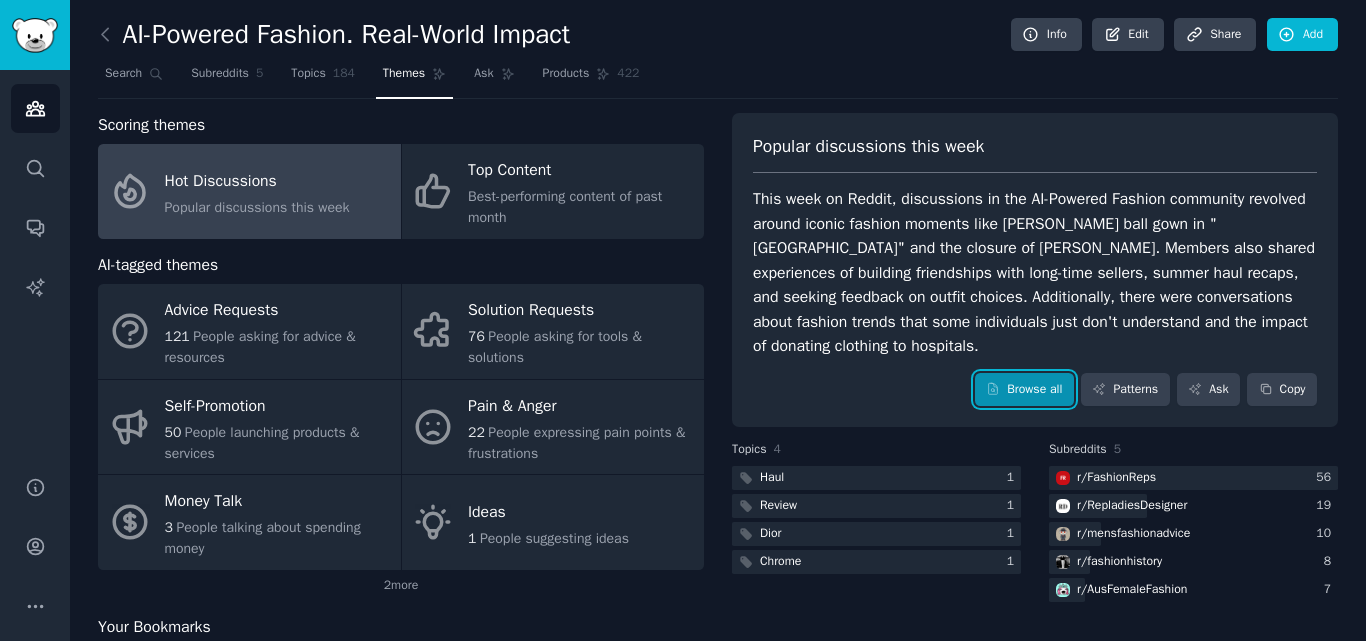 click on "Browse all" at bounding box center (1024, 390) 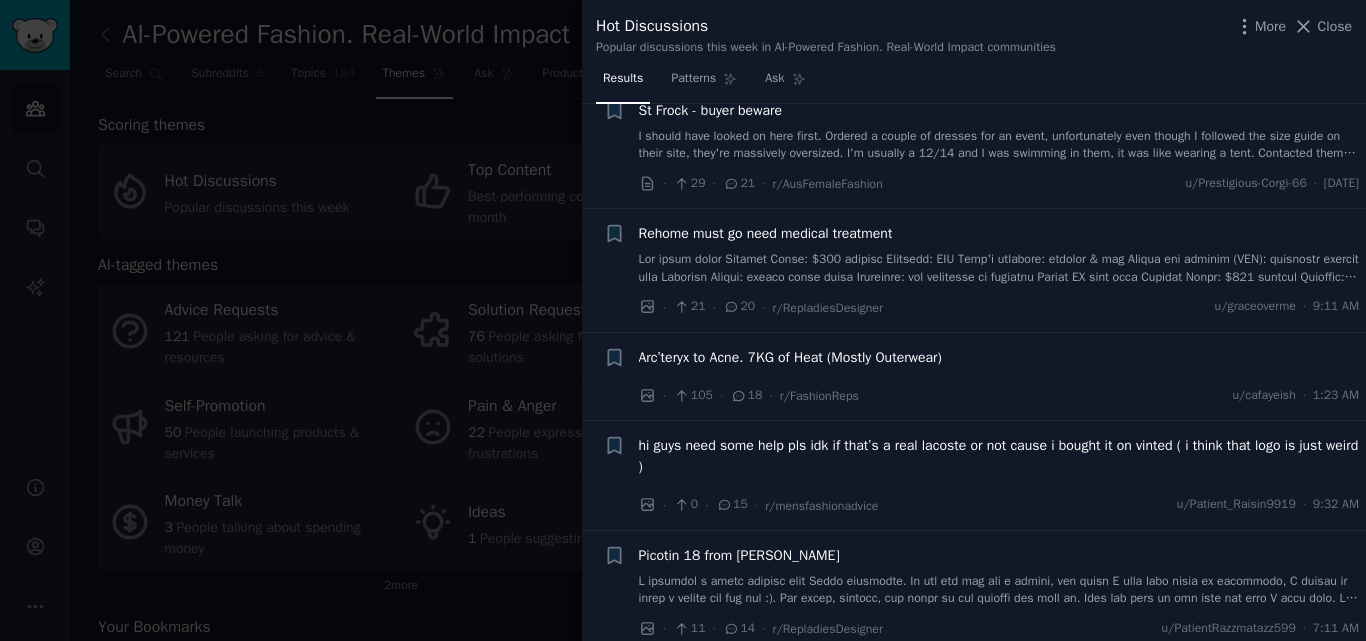 scroll, scrollTop: 1301, scrollLeft: 0, axis: vertical 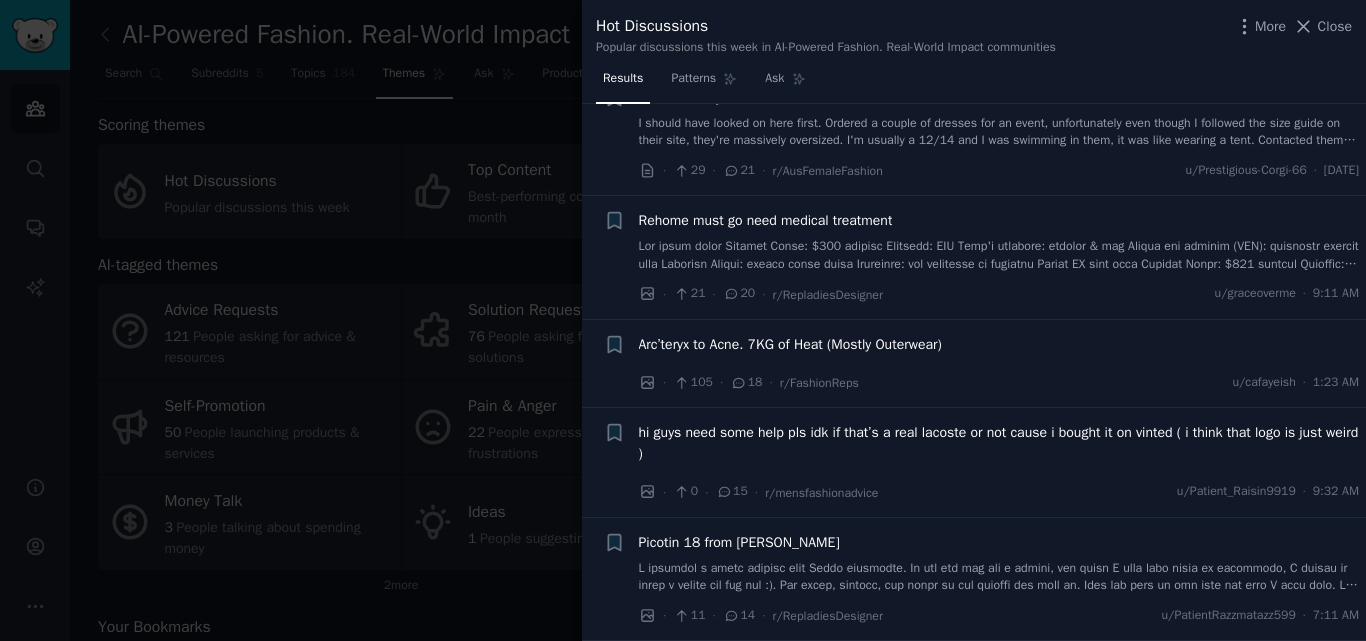 click at bounding box center [683, 320] 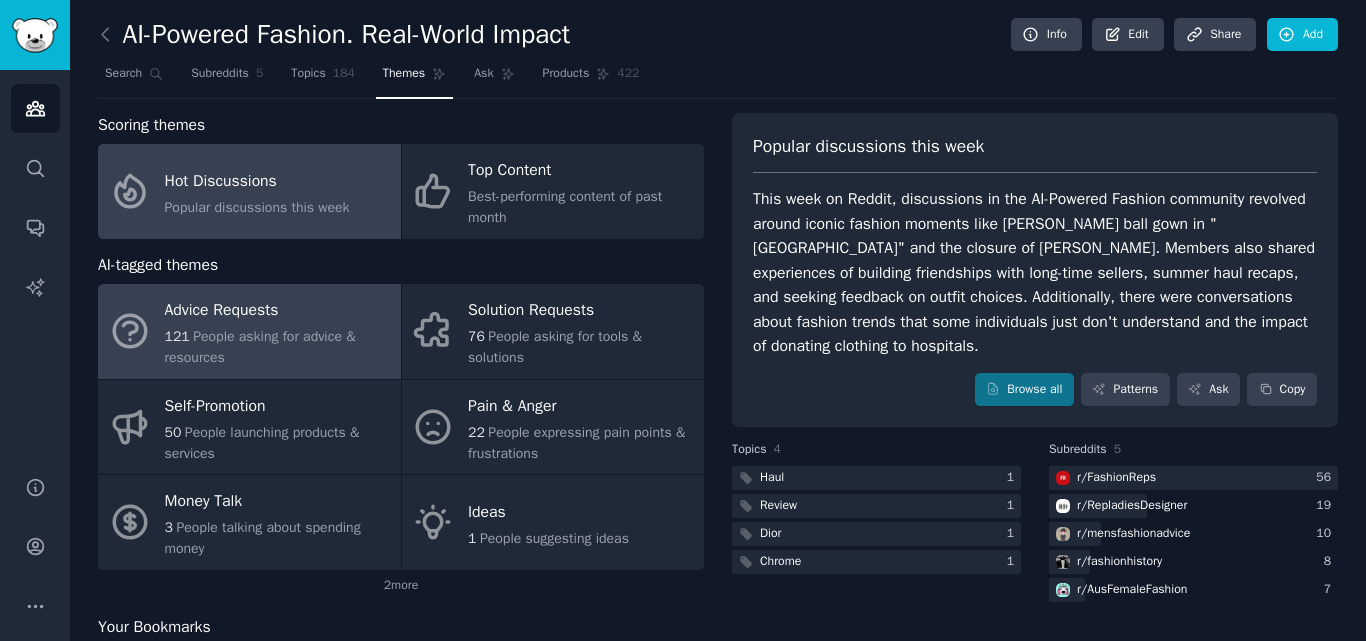 click on "People asking for advice & resources" at bounding box center (260, 347) 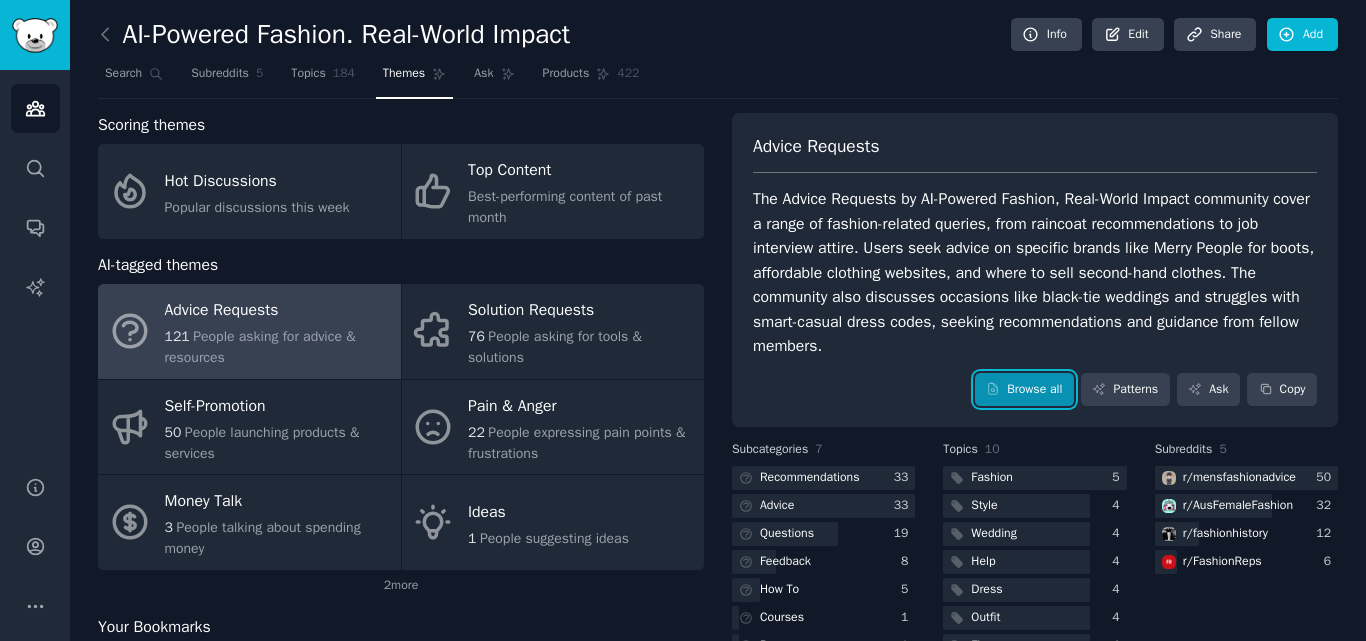 click on "Browse all" at bounding box center [1024, 390] 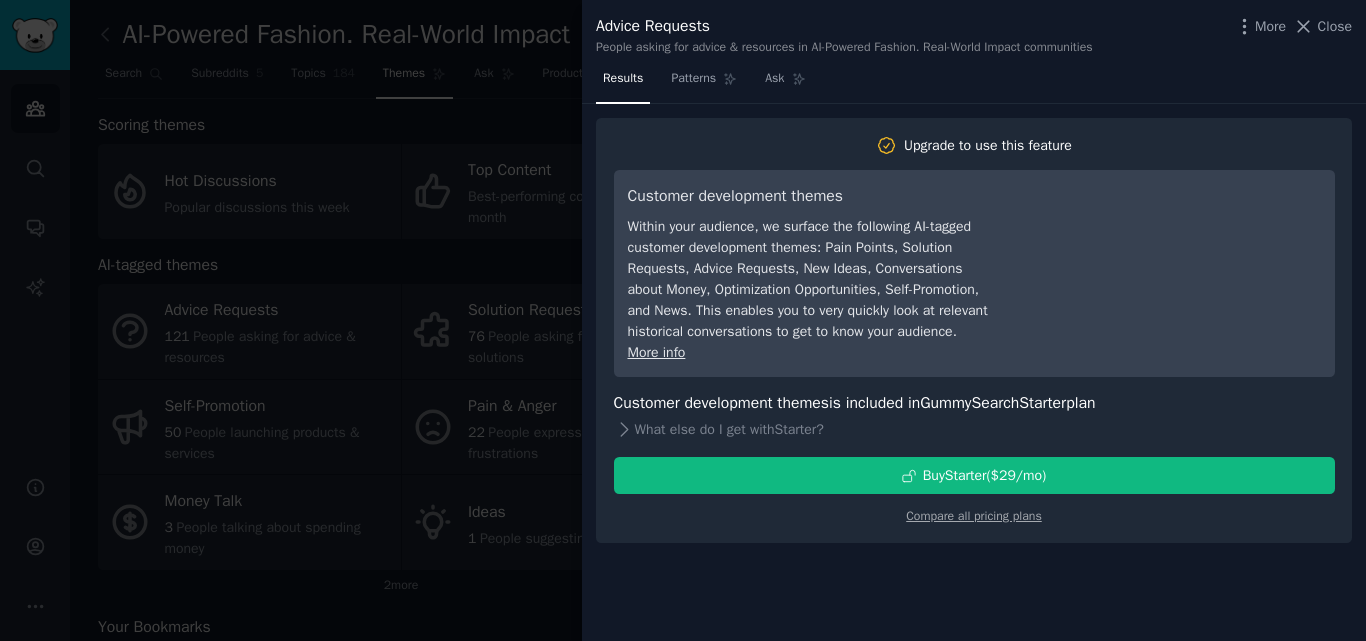 click at bounding box center (683, 320) 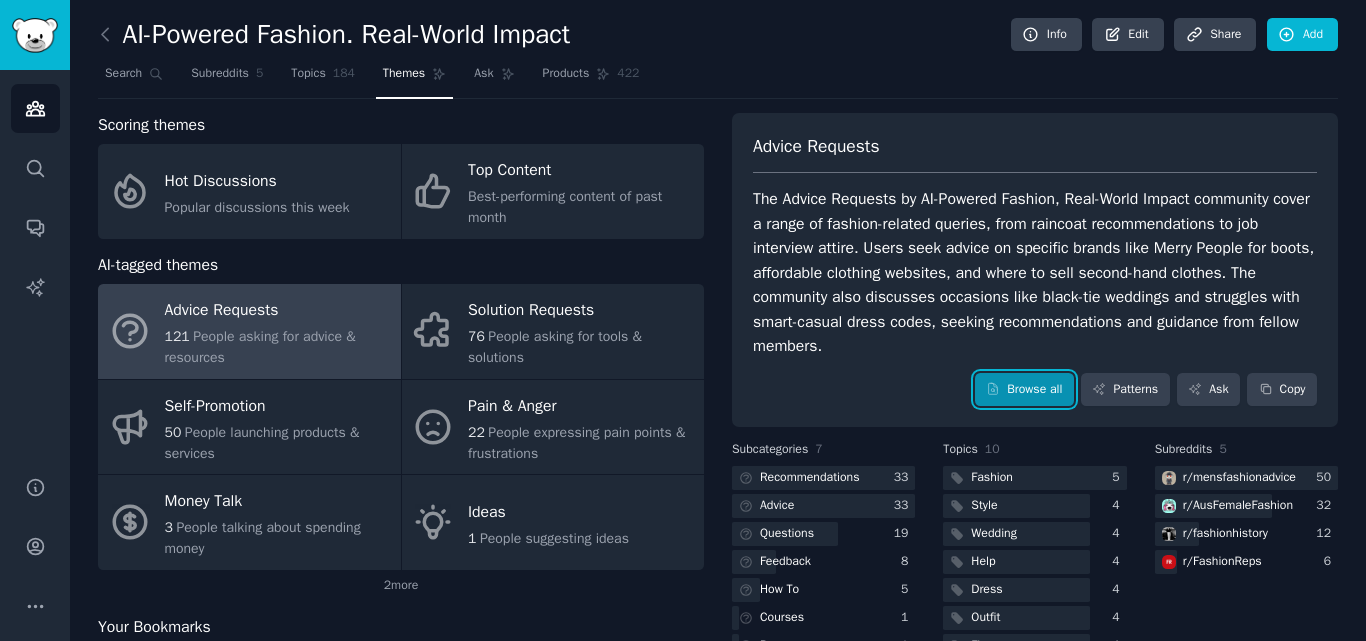 click on "Browse all" at bounding box center [1024, 390] 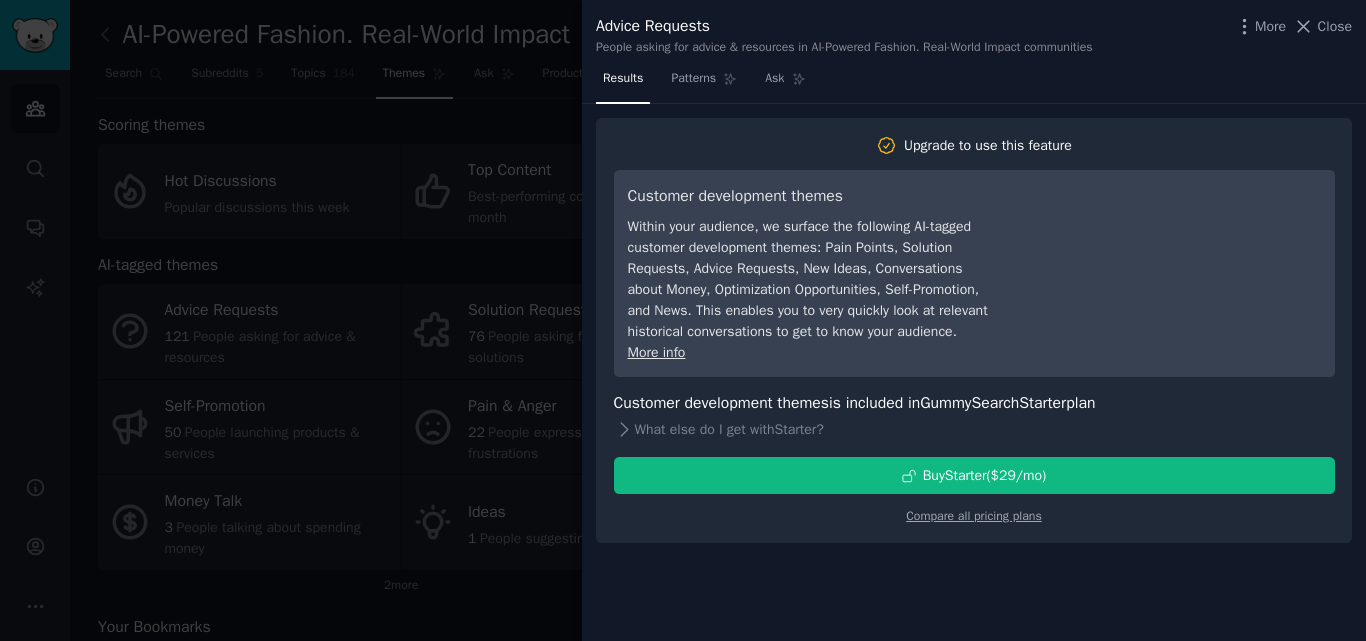 click at bounding box center (683, 320) 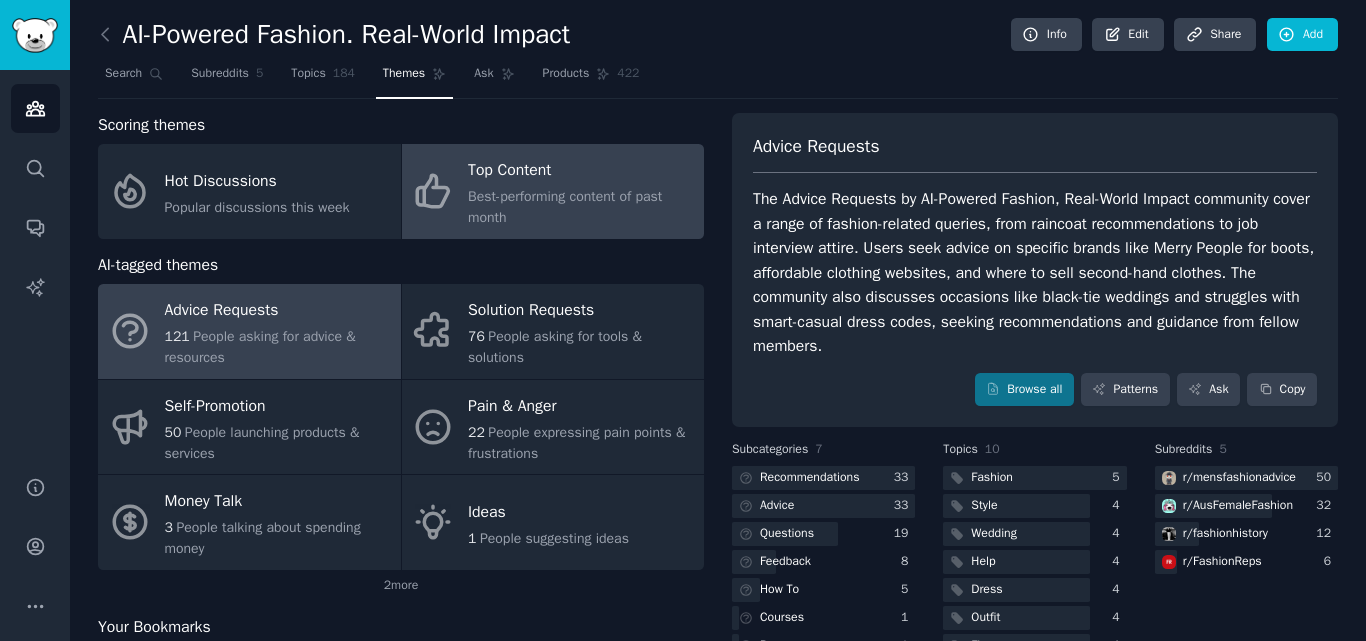 click on "Best-performing content of past month" 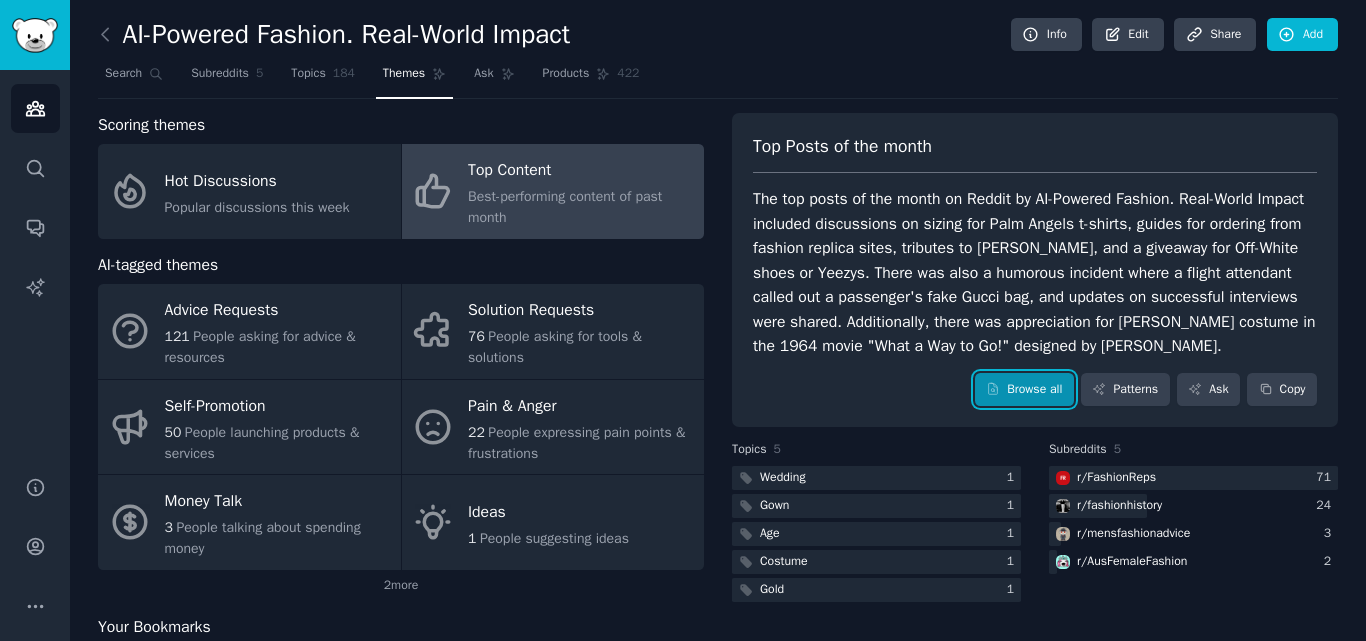 click on "Browse all" at bounding box center [1024, 390] 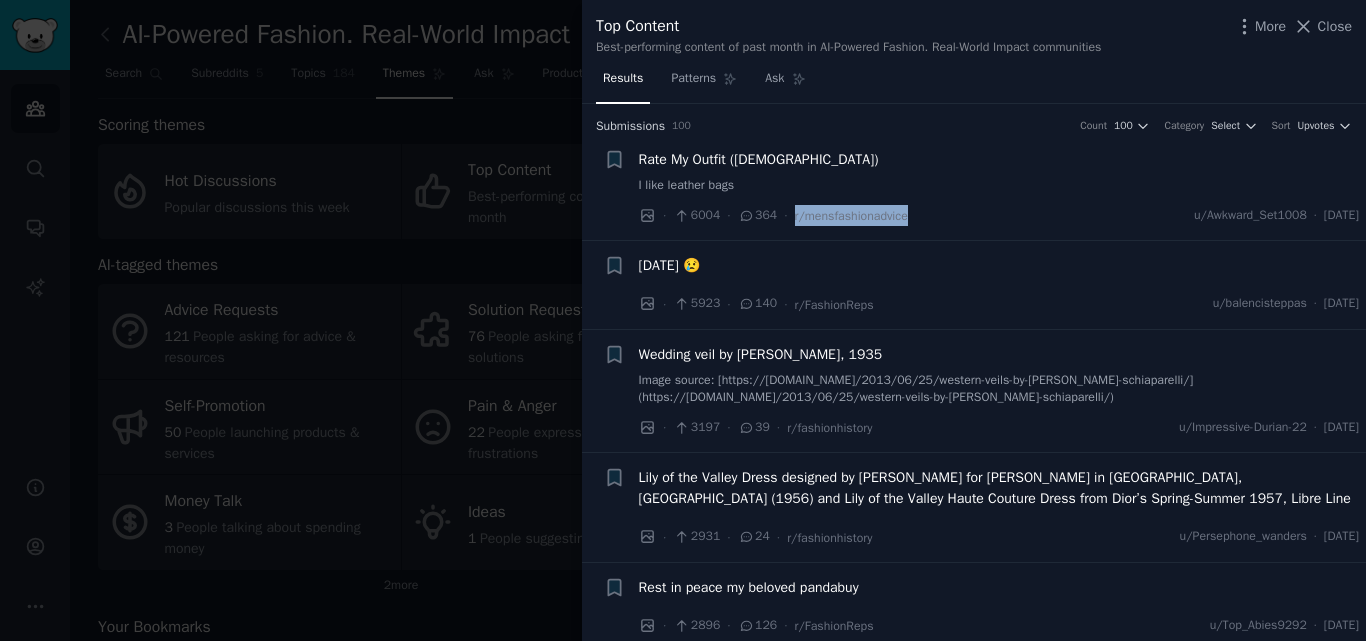 drag, startPoint x: 917, startPoint y: 219, endPoint x: 788, endPoint y: 219, distance: 129 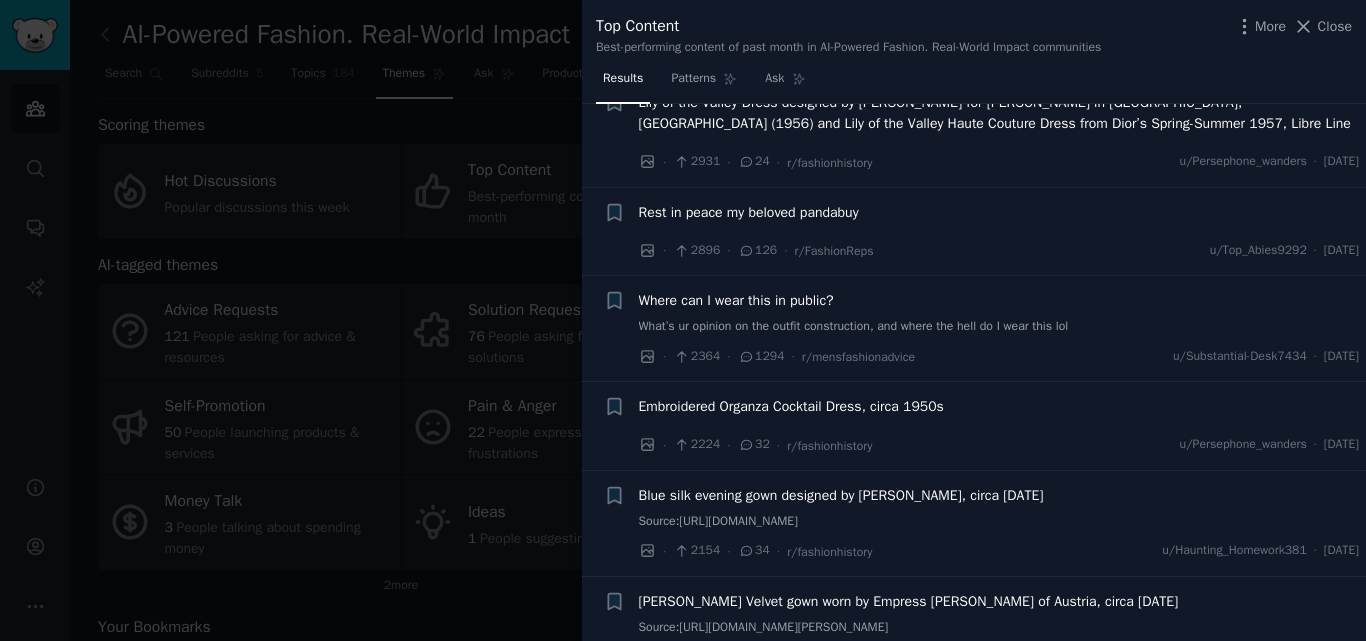 scroll, scrollTop: 379, scrollLeft: 0, axis: vertical 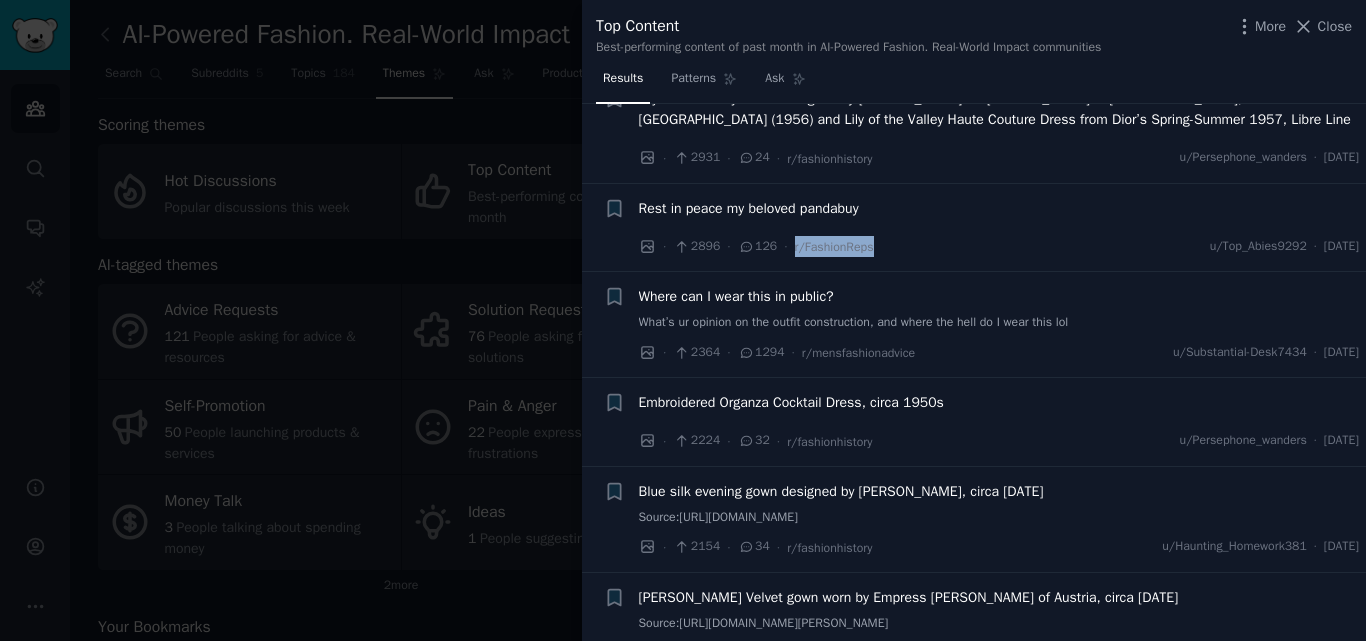 drag, startPoint x: 881, startPoint y: 252, endPoint x: 789, endPoint y: 259, distance: 92.26592 